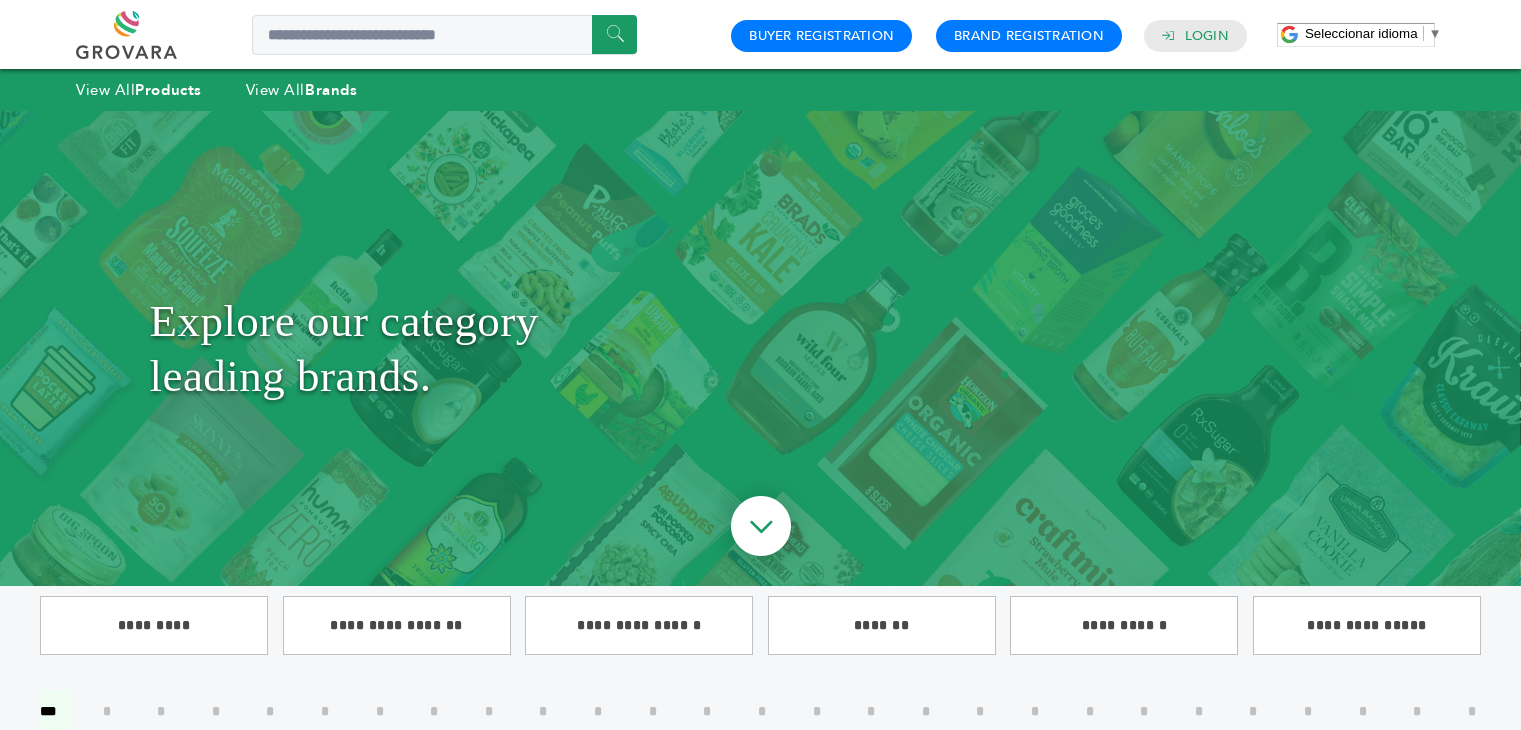 scroll, scrollTop: 0, scrollLeft: 0, axis: both 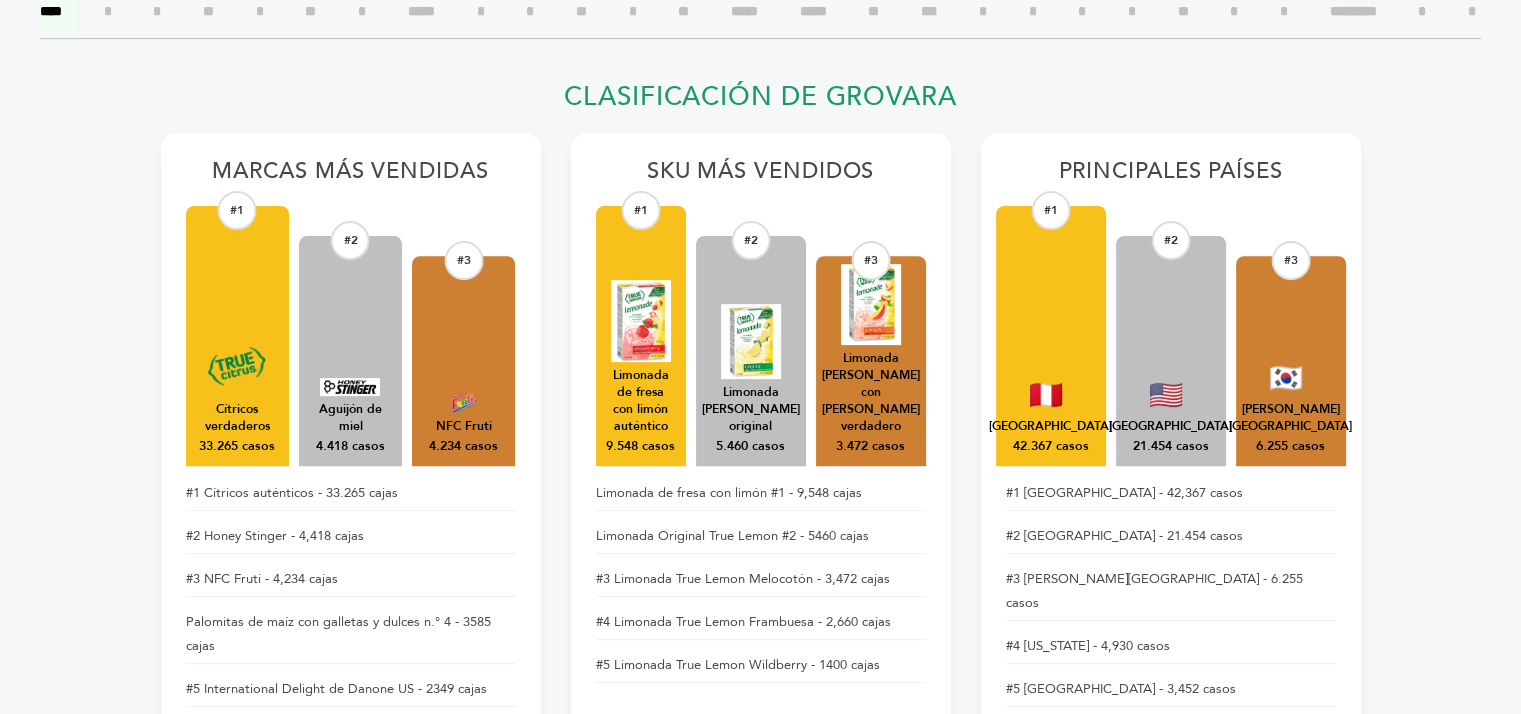 click on "#1
Perú
42.367 casos" at bounding box center [1051, 336] 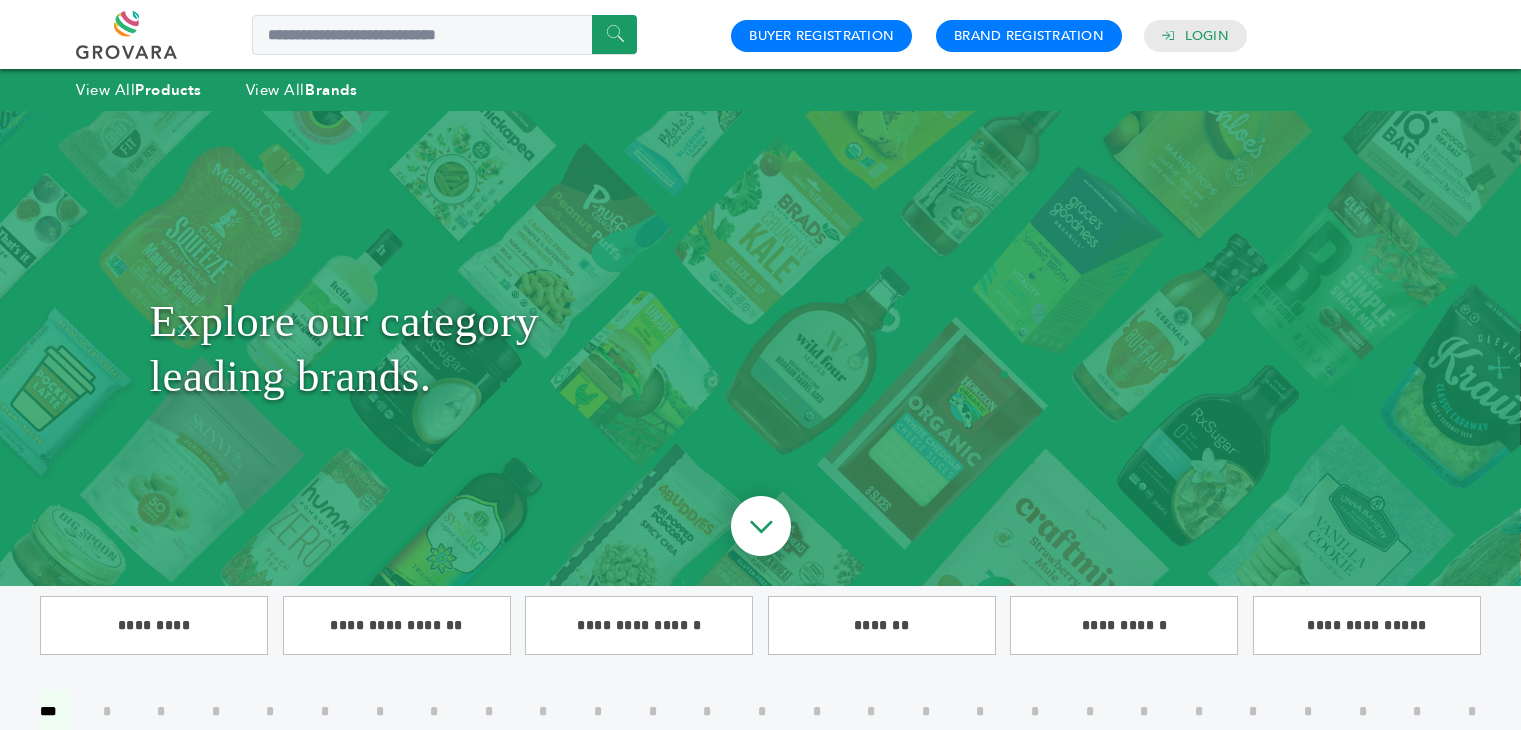 scroll, scrollTop: 0, scrollLeft: 0, axis: both 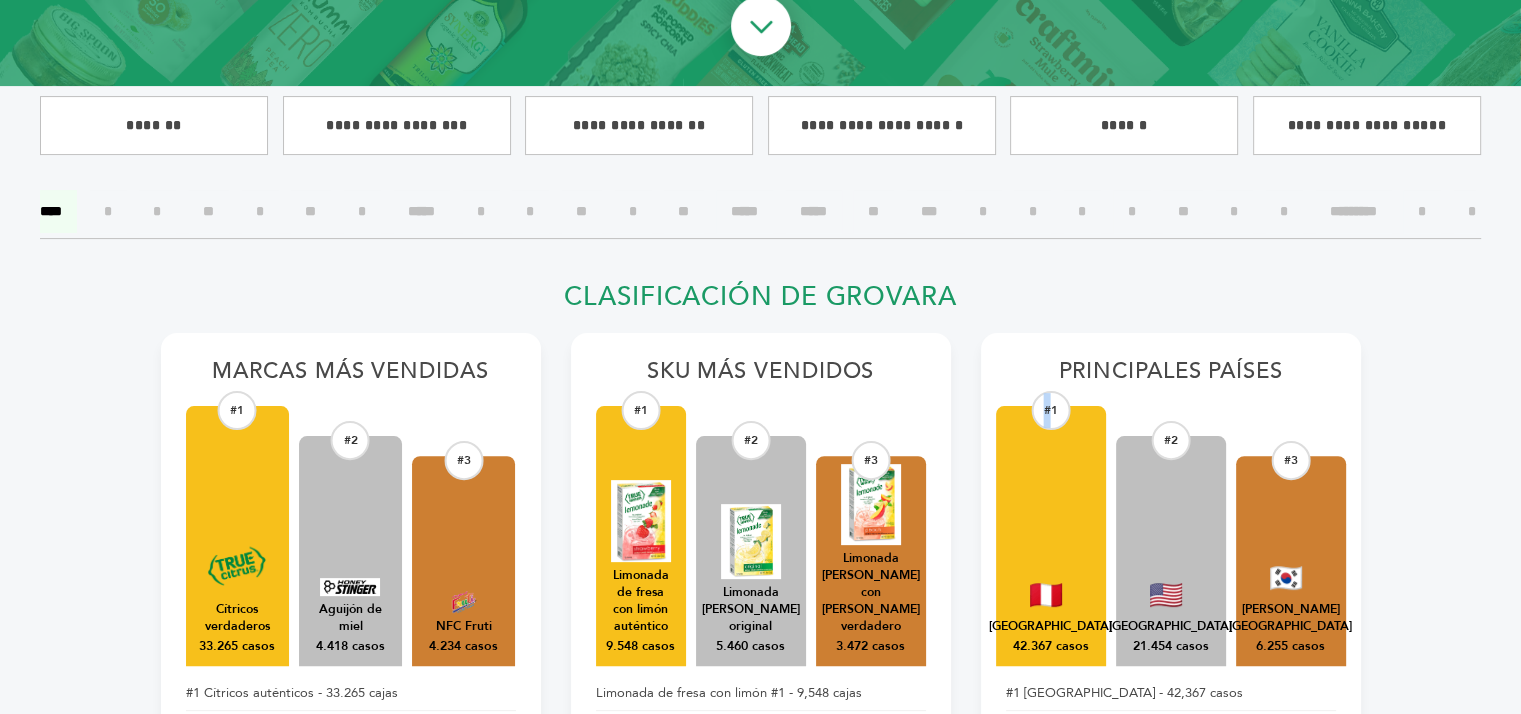 click on "#1" at bounding box center [1050, 410] 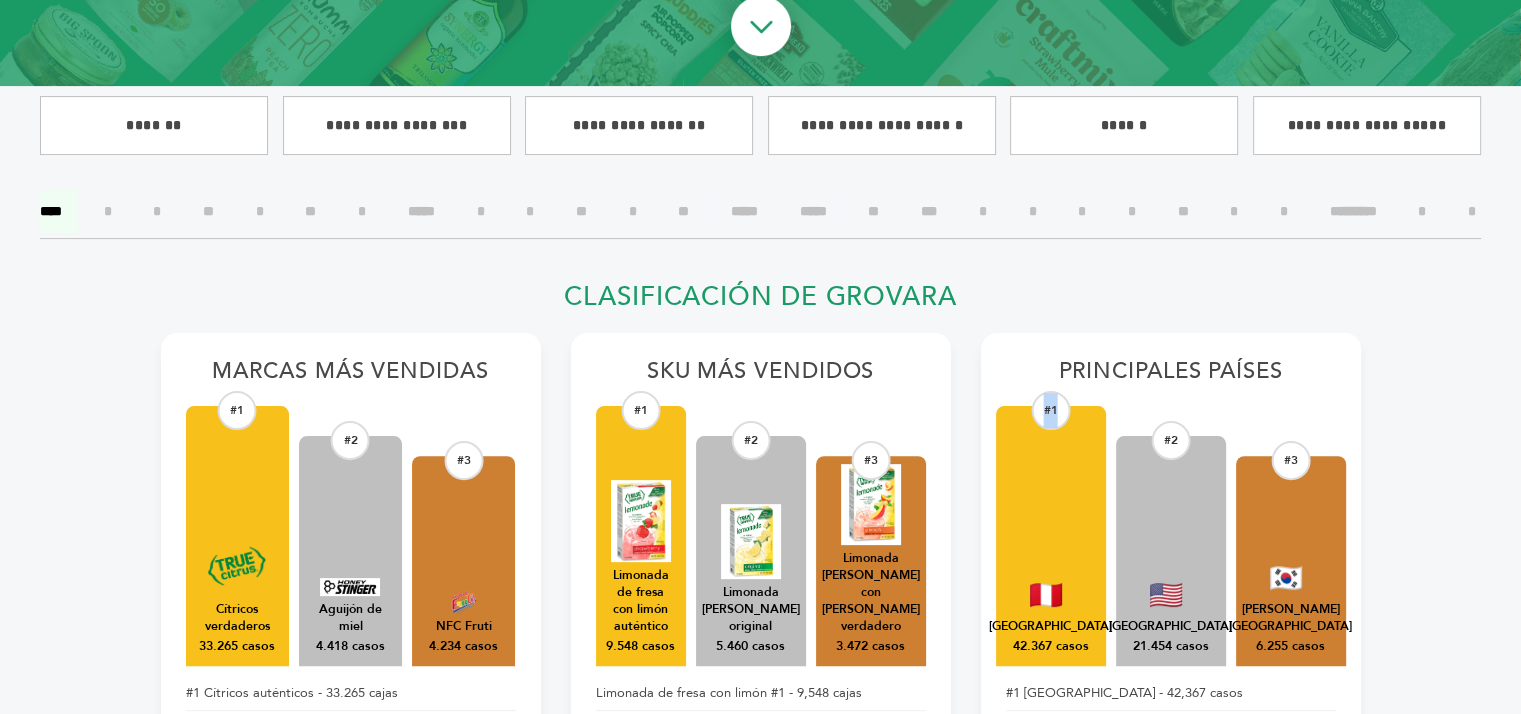 click on "#1" at bounding box center (1050, 410) 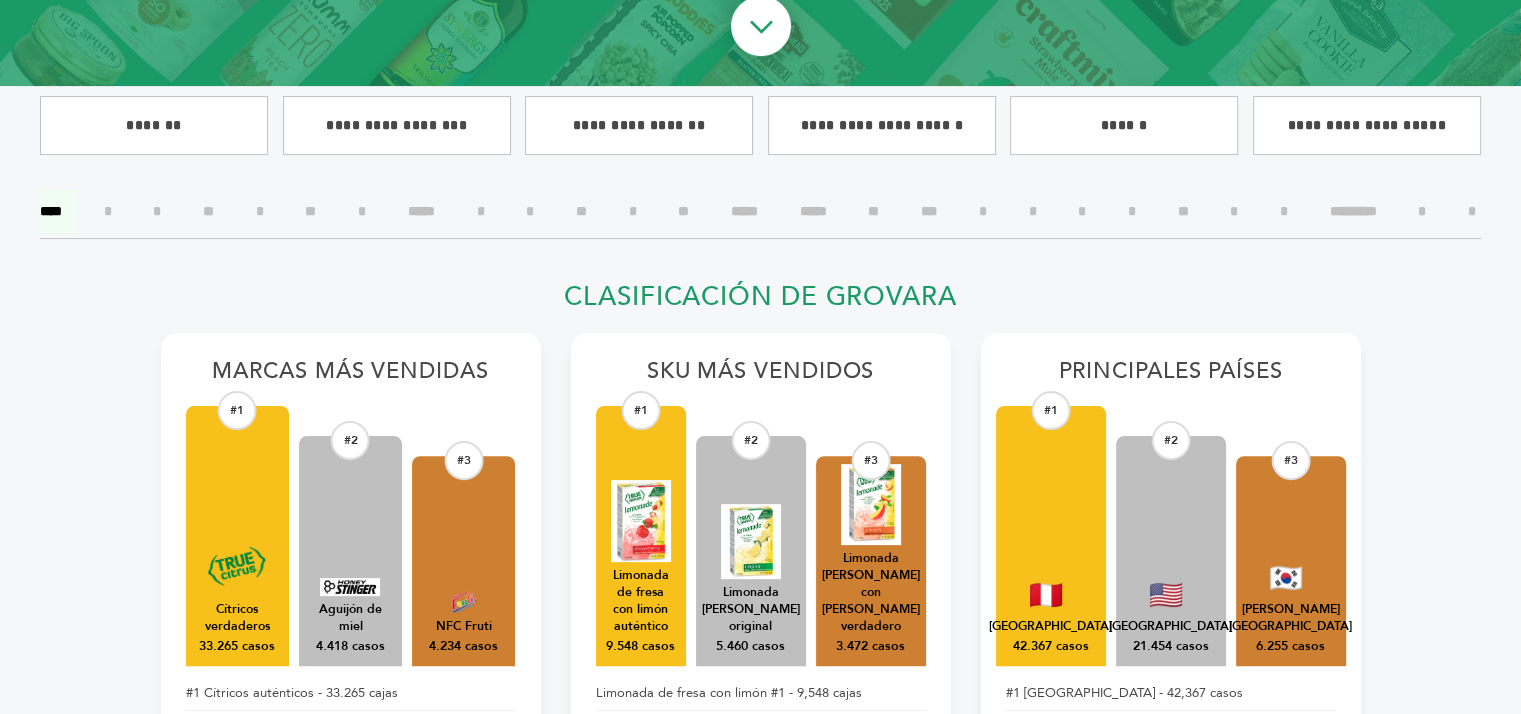 click on "Principales países" at bounding box center (1171, 377) 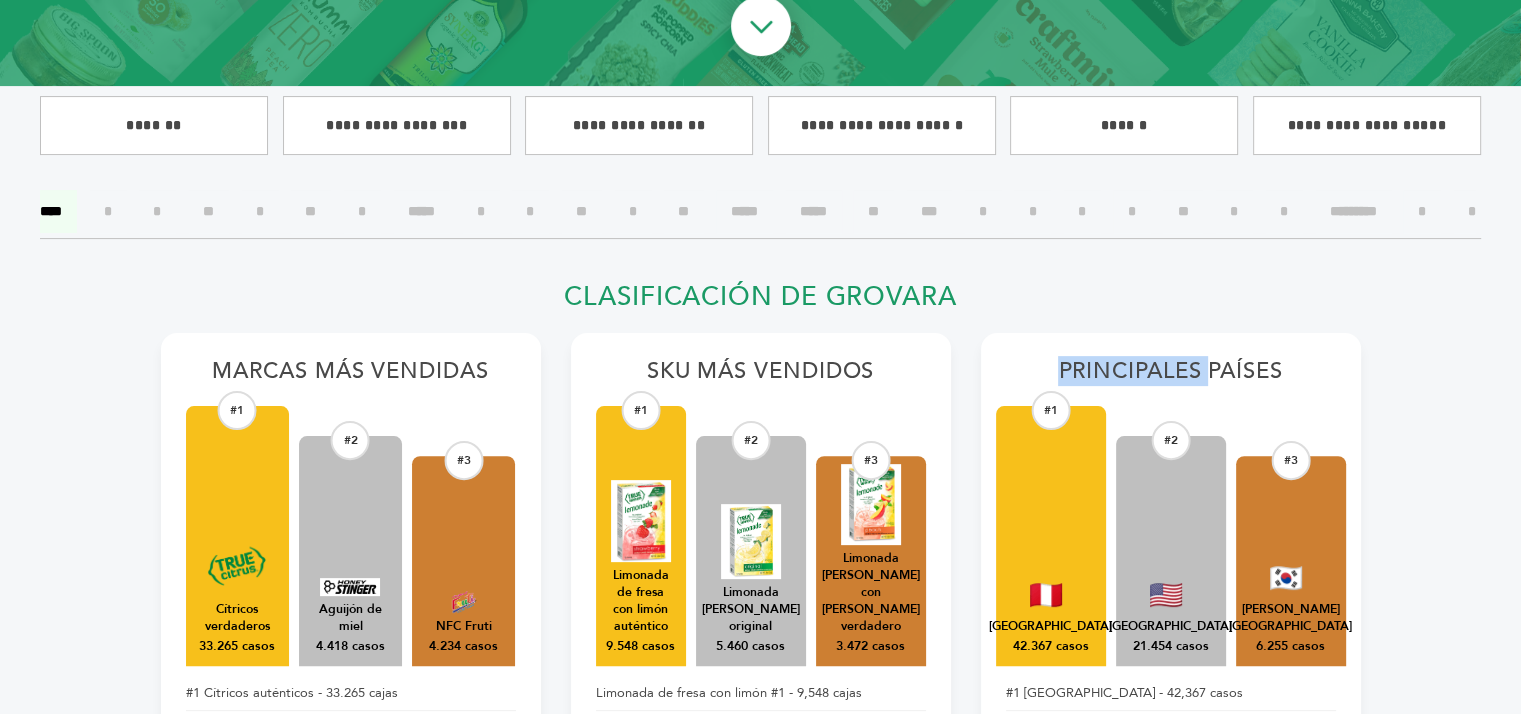 click on "Principales países" at bounding box center [1170, 371] 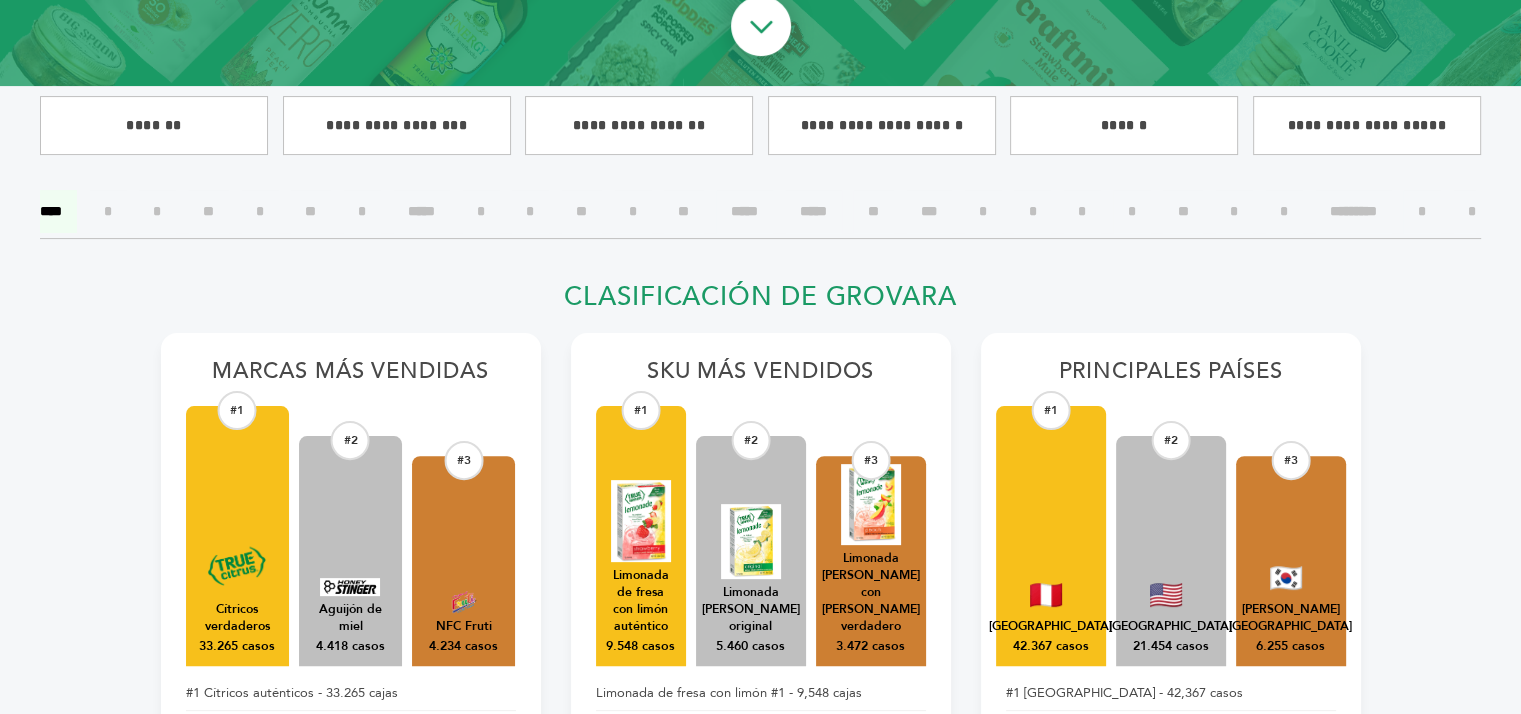 click on "#1
Perú
42.367 casos
#2
Estados Unidos                                     #3" at bounding box center [1171, 536] 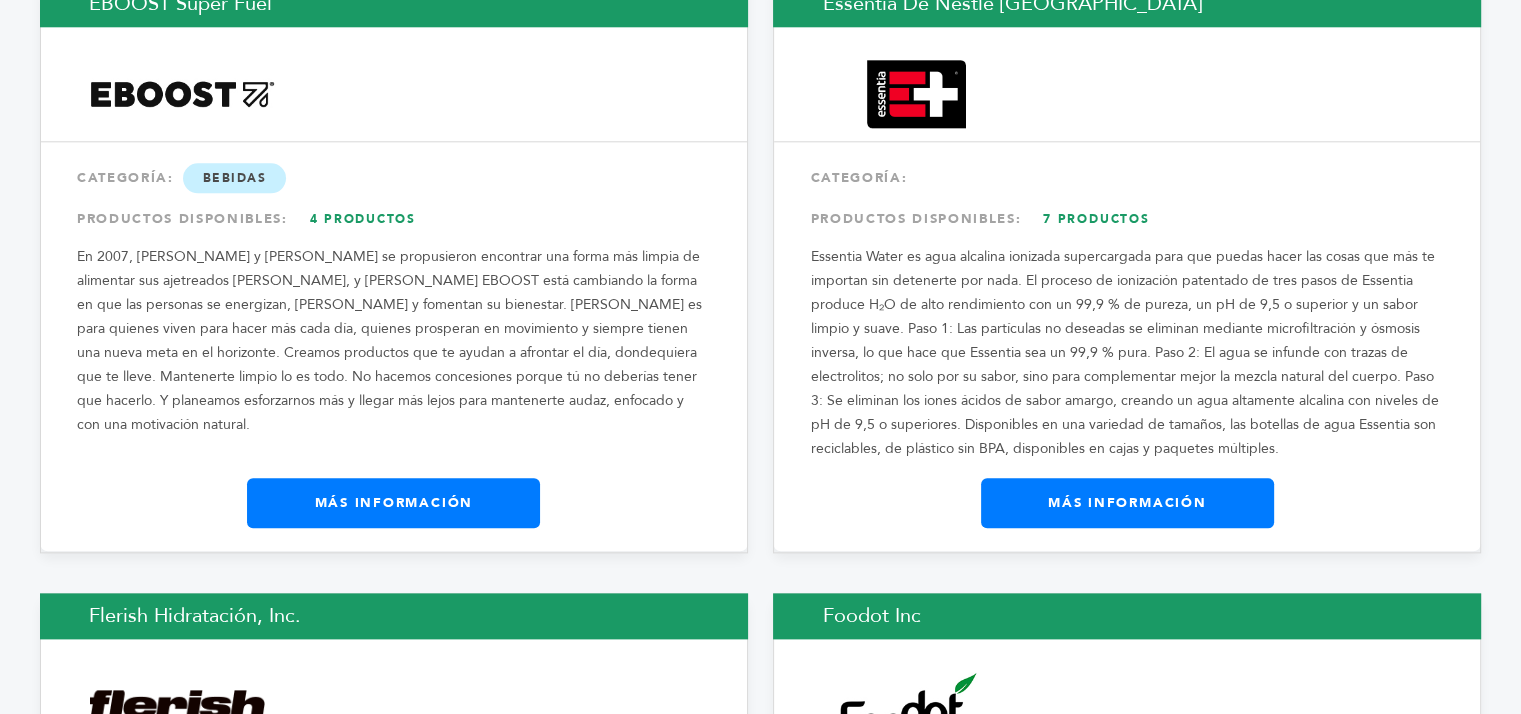 scroll, scrollTop: 9900, scrollLeft: 0, axis: vertical 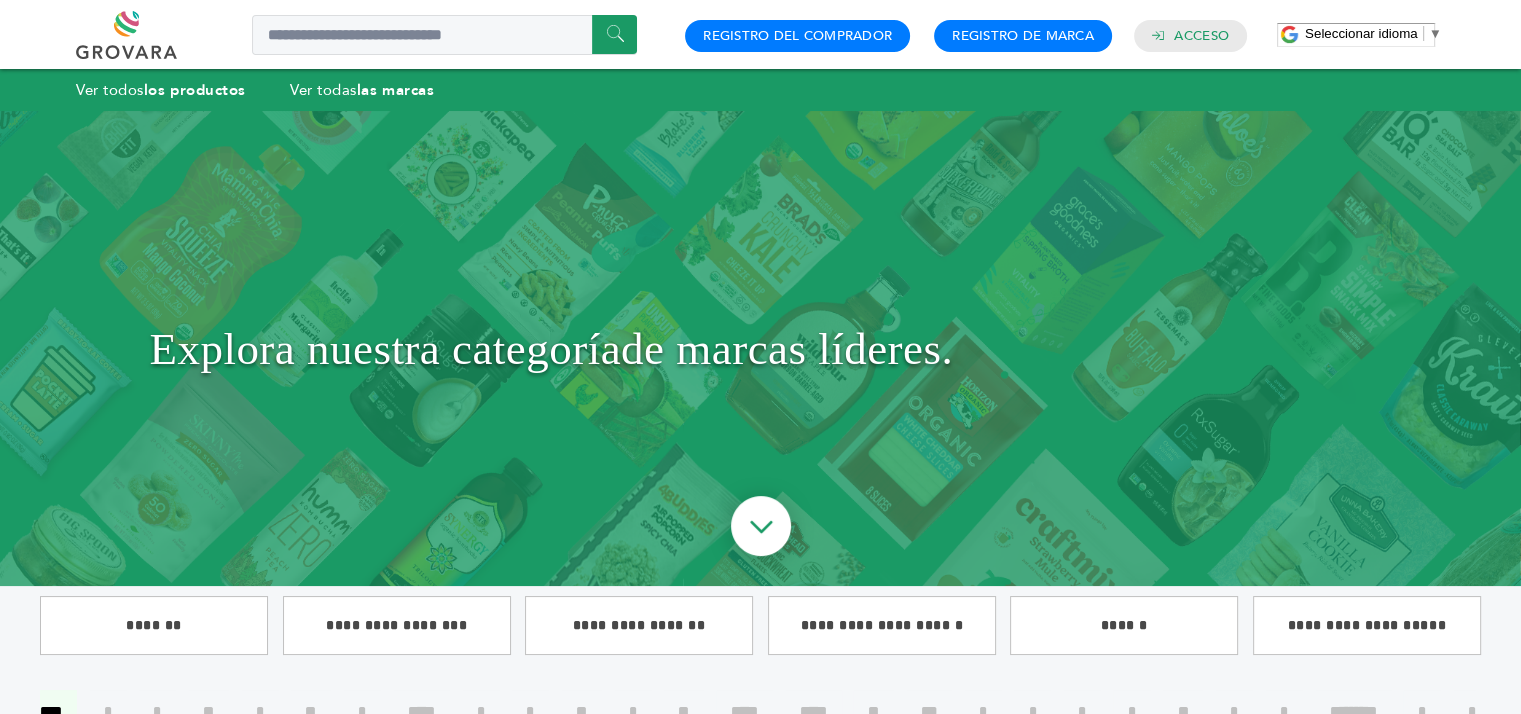 click at bounding box center (760, 547) 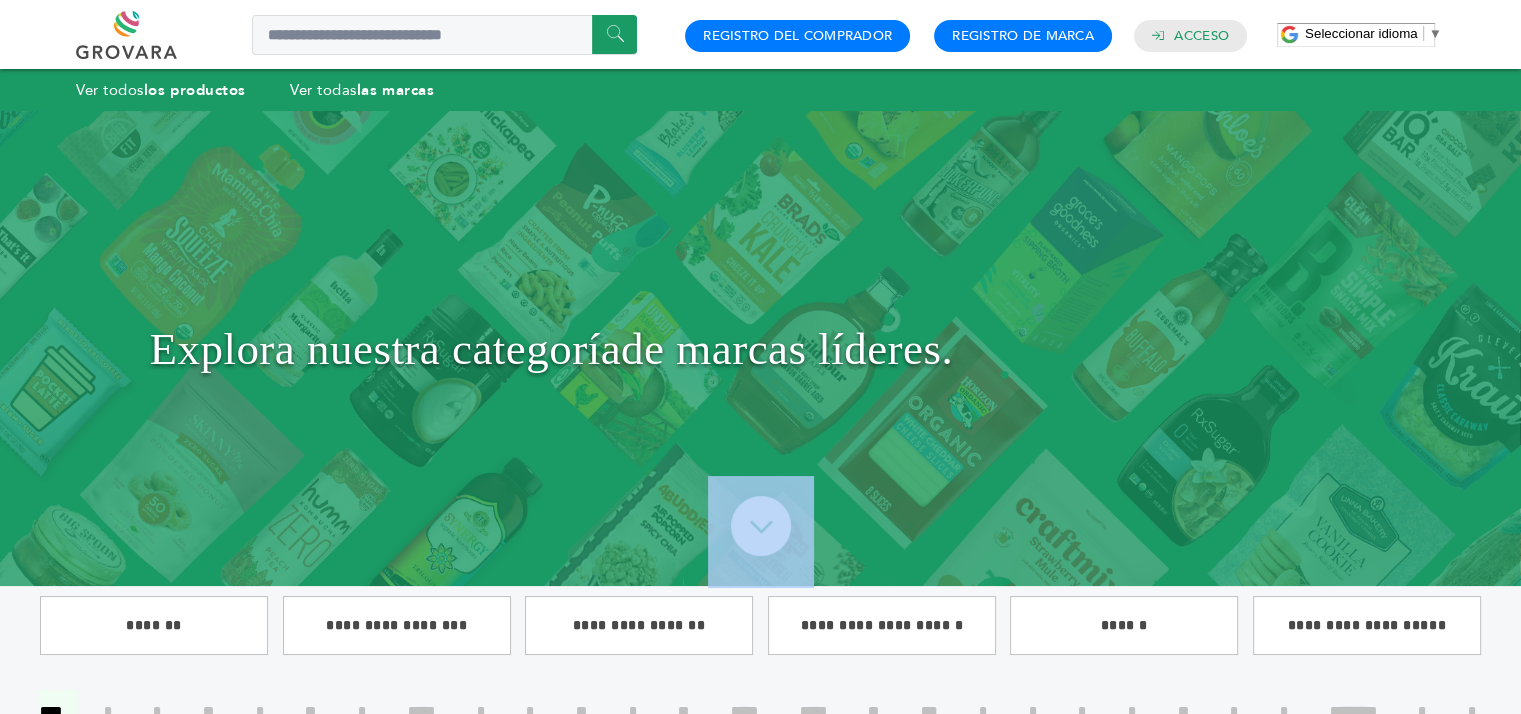click at bounding box center [760, 547] 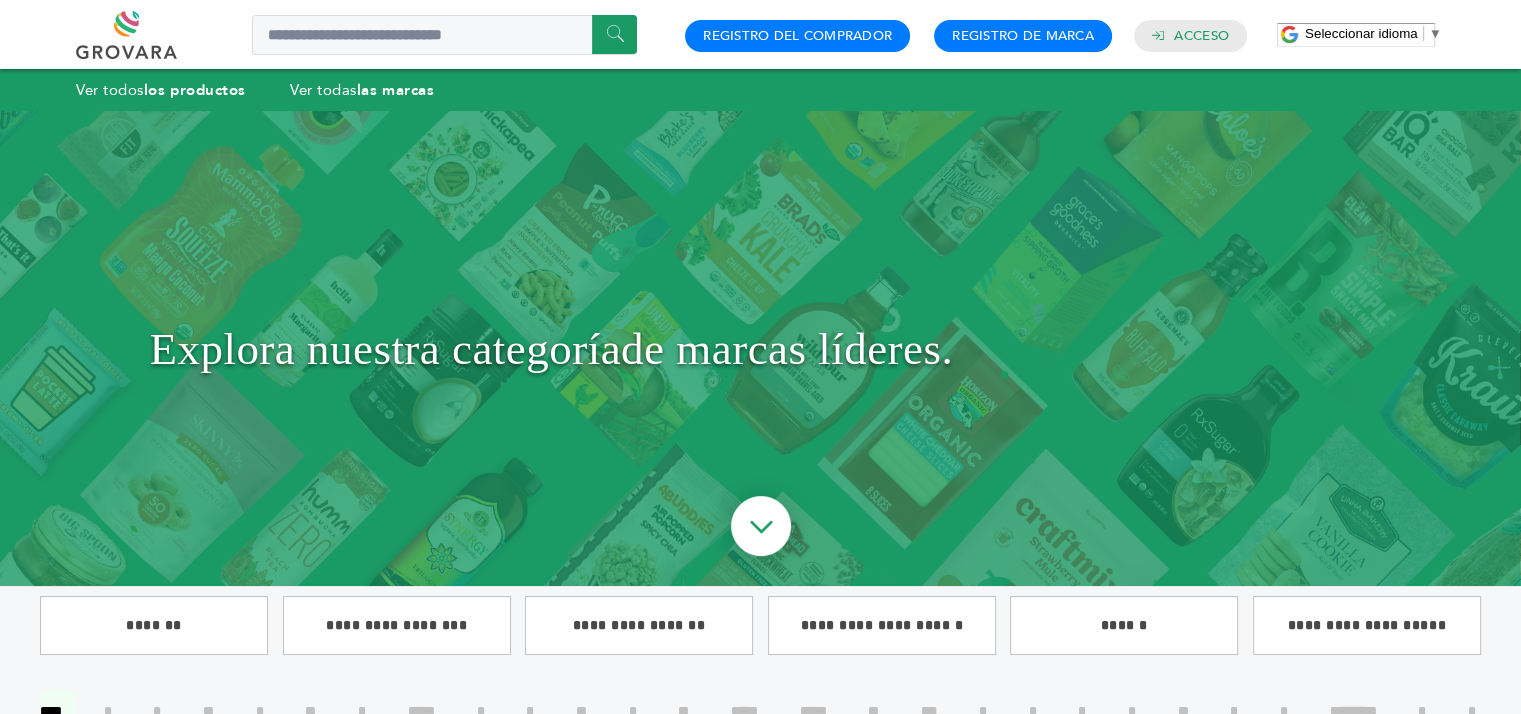 click at bounding box center (760, 547) 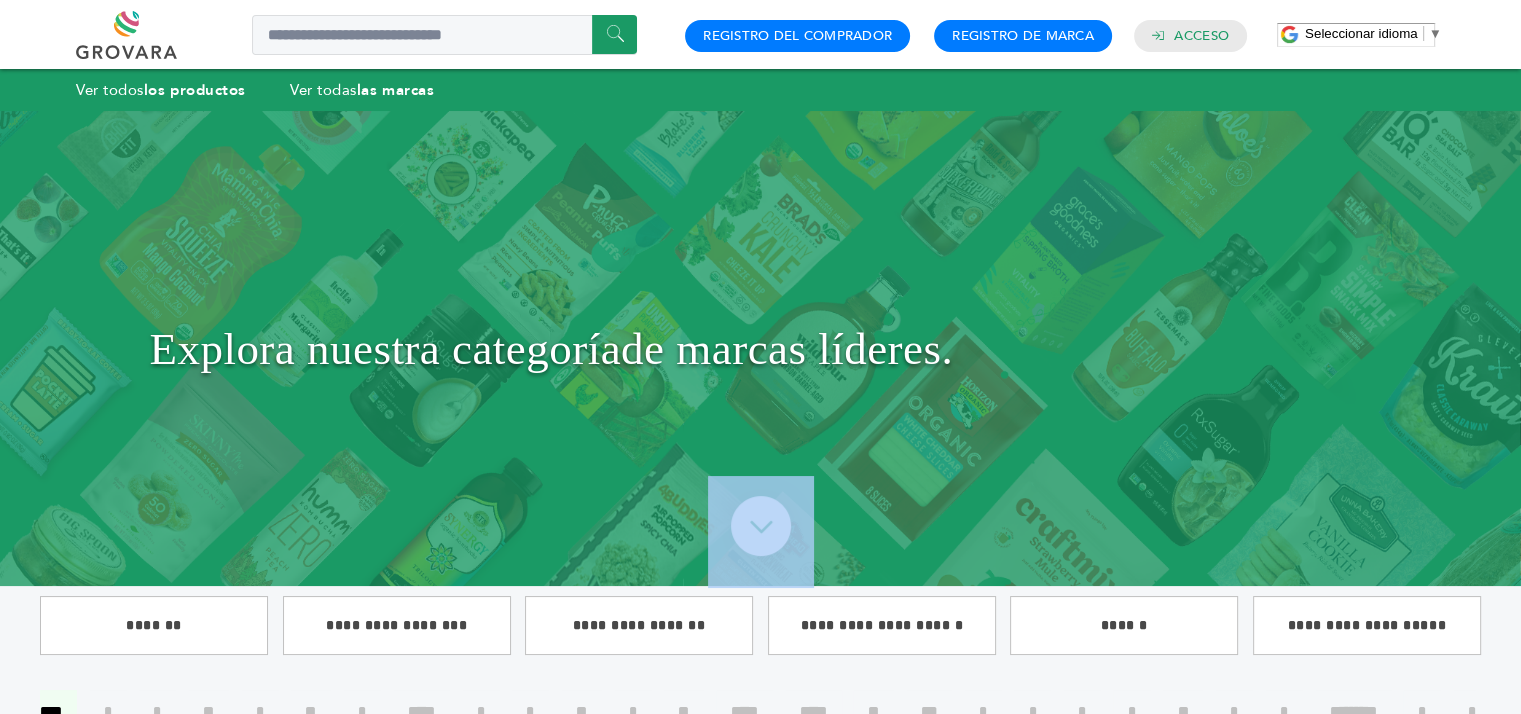 click at bounding box center [760, 547] 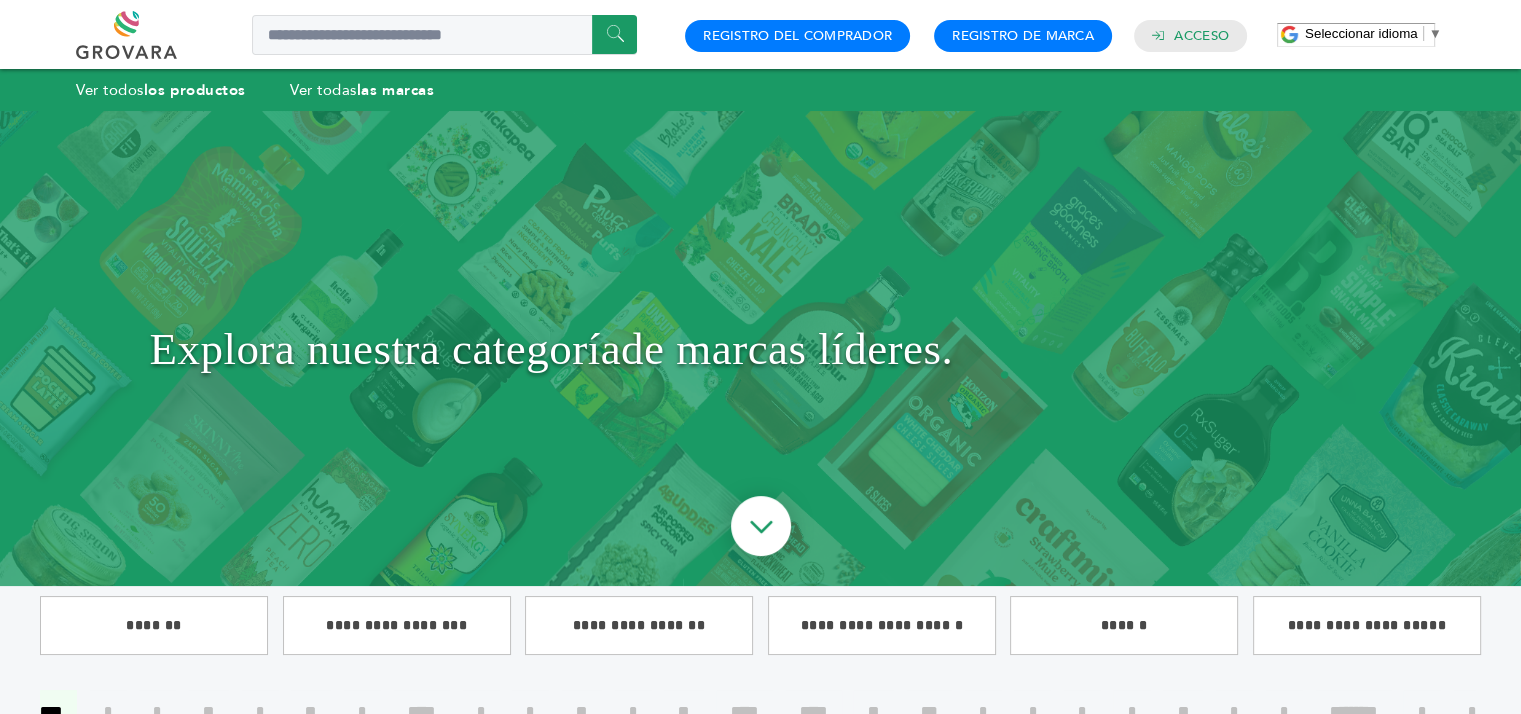 click at bounding box center (760, 547) 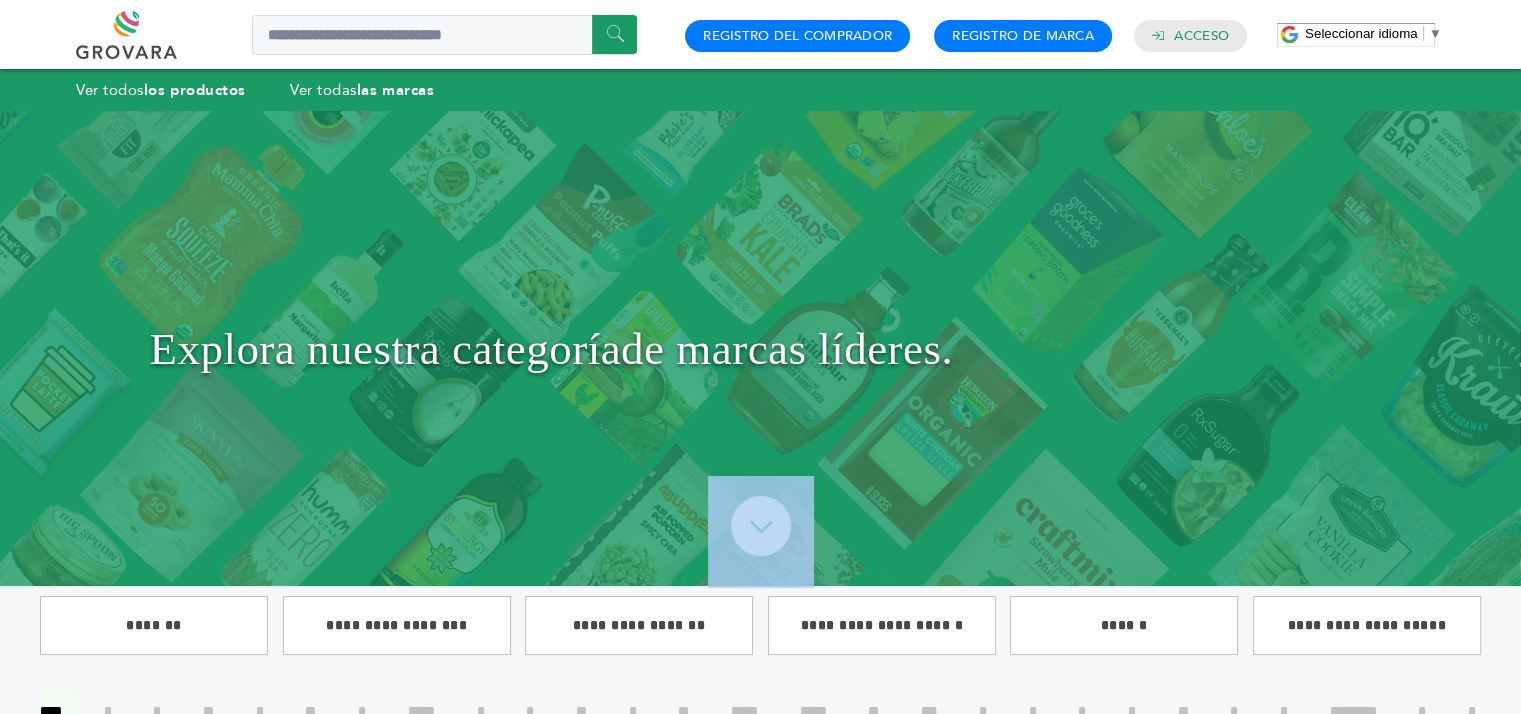 click at bounding box center [760, 547] 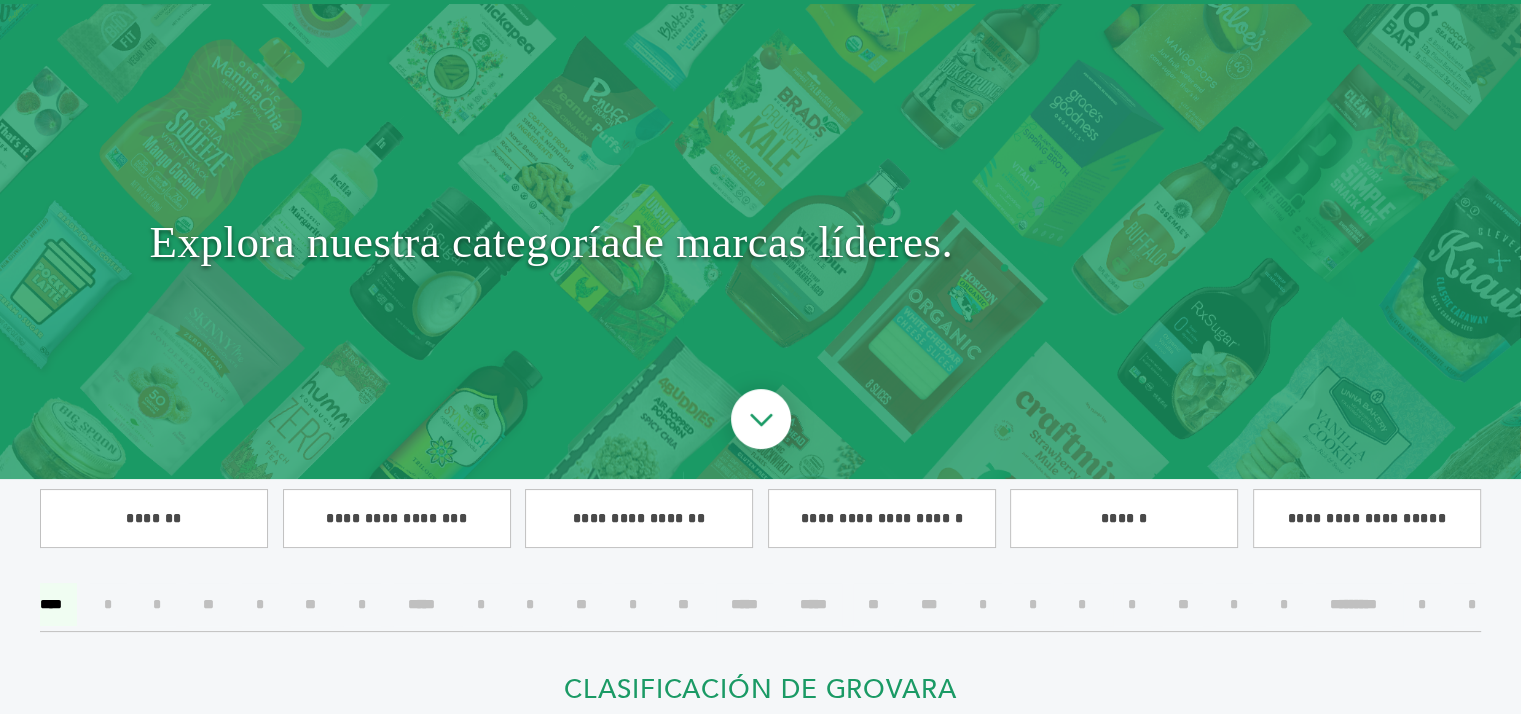 scroll, scrollTop: 100, scrollLeft: 0, axis: vertical 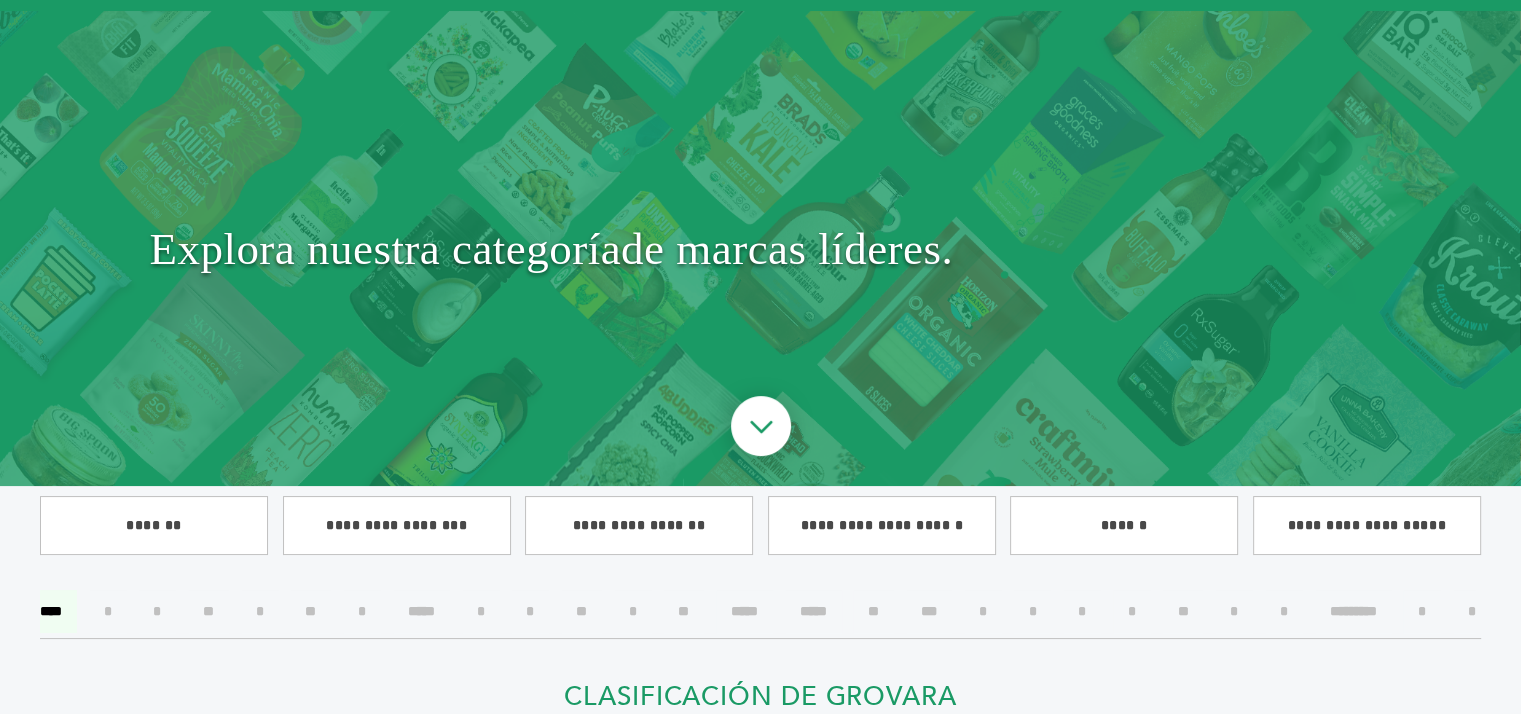 click on "*******" at bounding box center [161, 528] 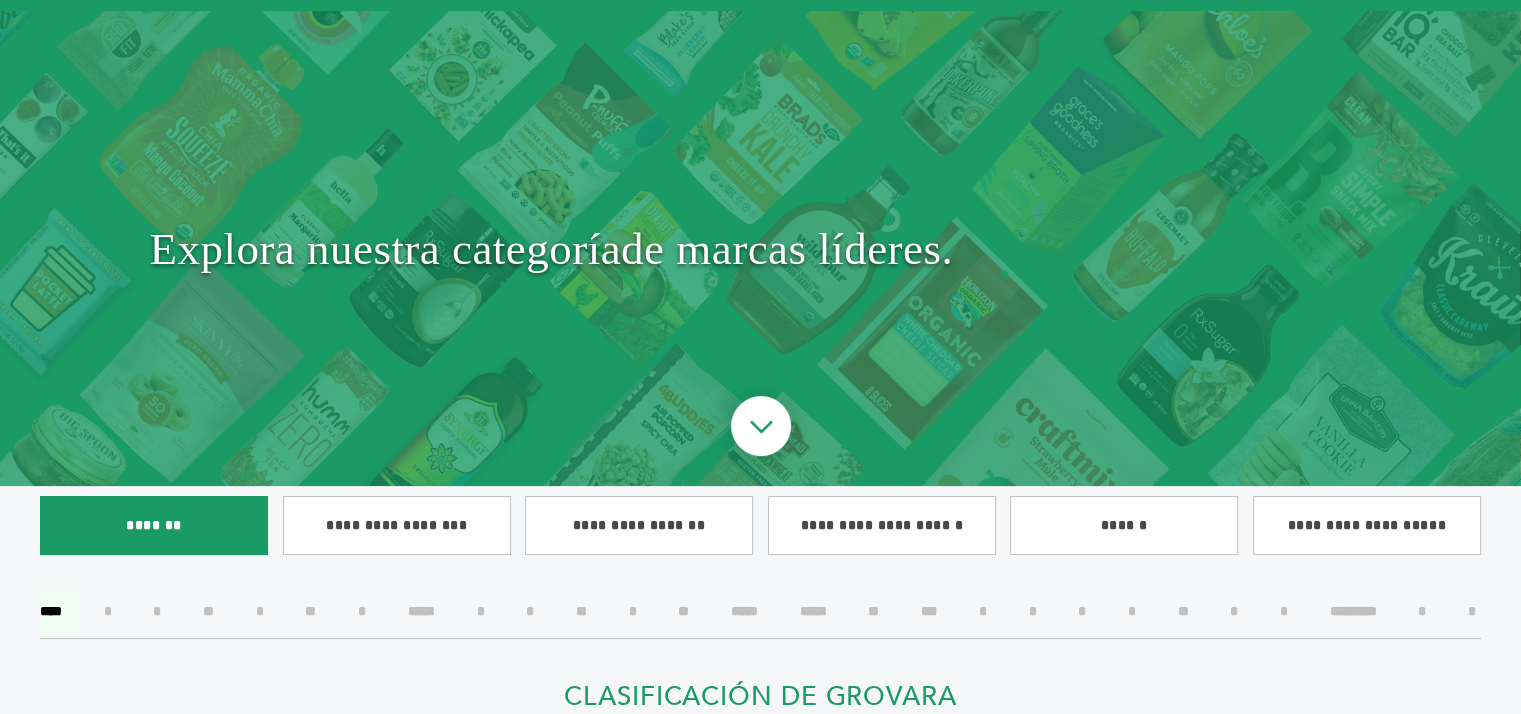 click on "*******" at bounding box center (154, 525) 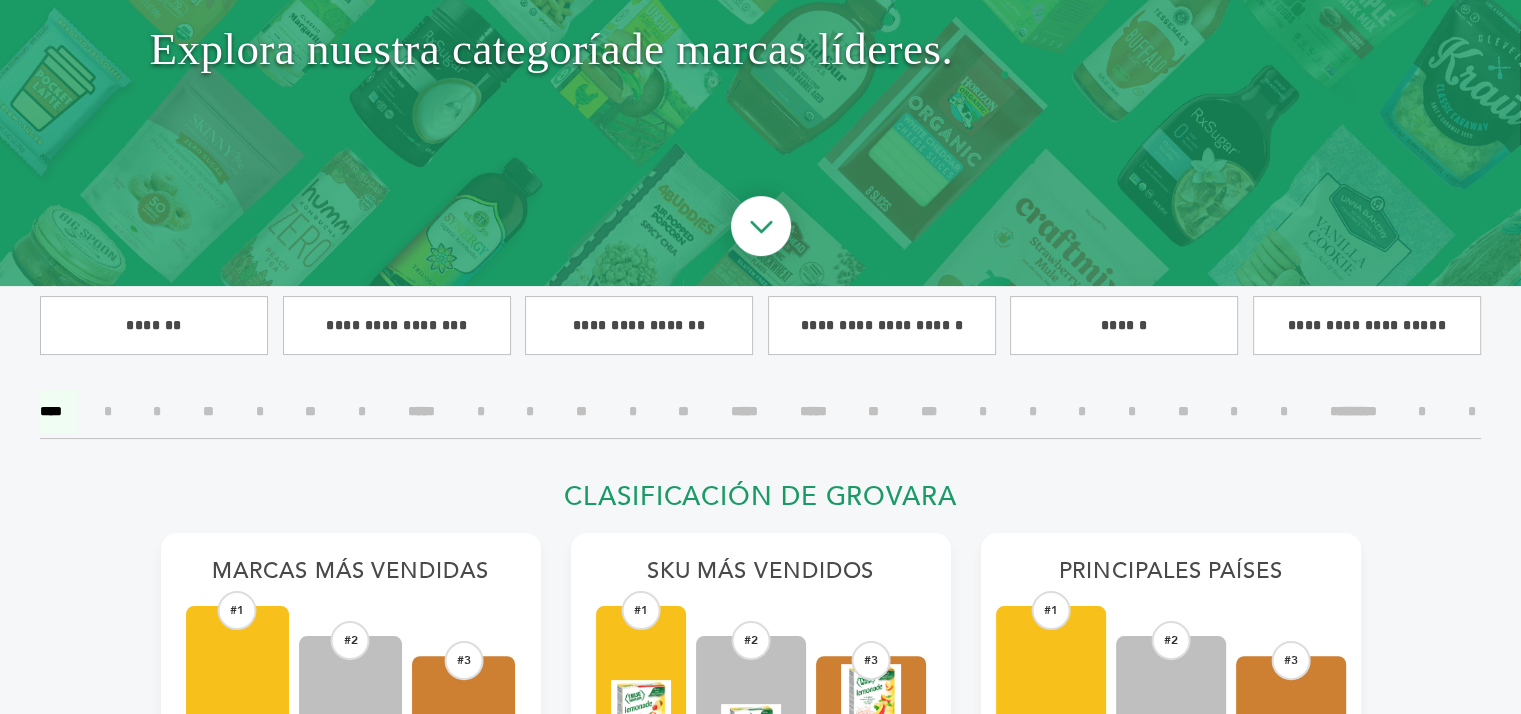 scroll, scrollTop: 308, scrollLeft: 0, axis: vertical 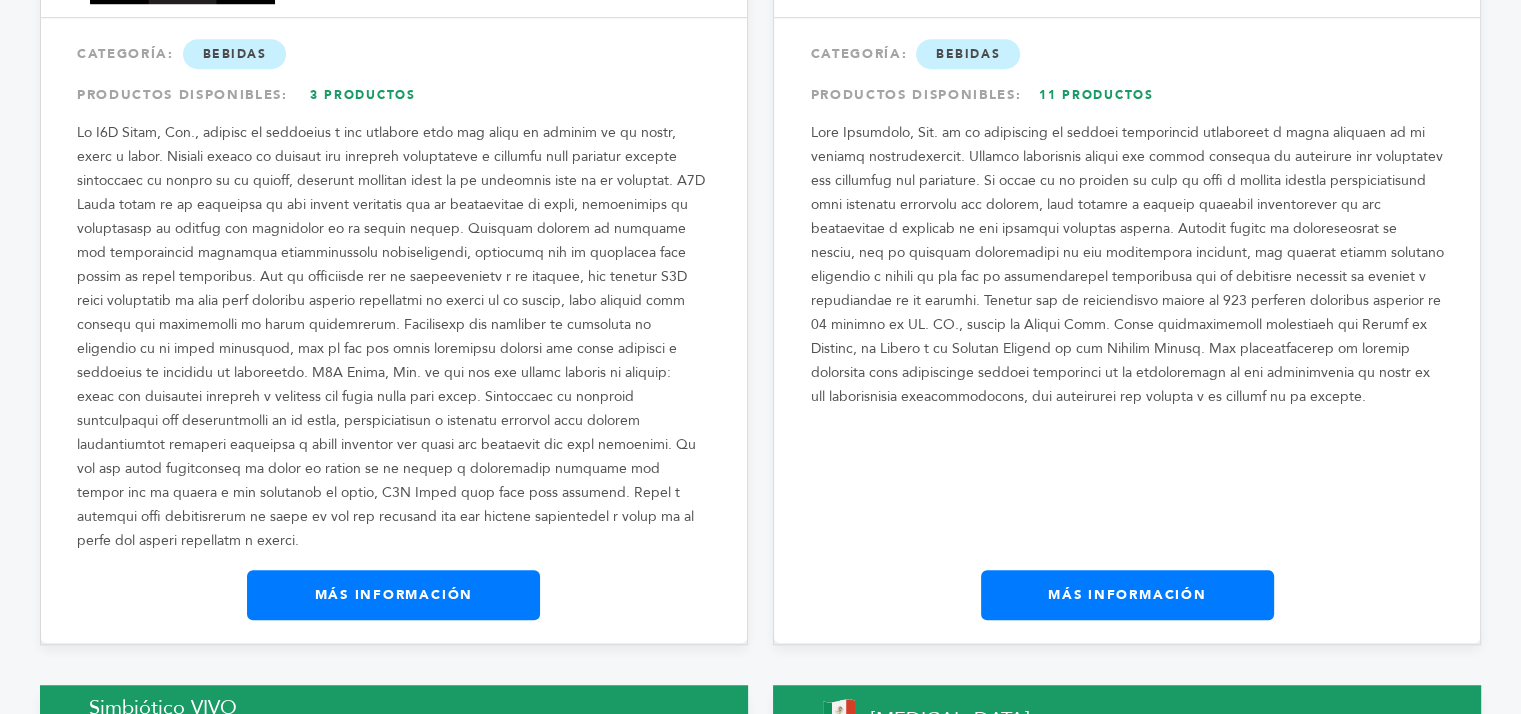 click at bounding box center [394, 337] 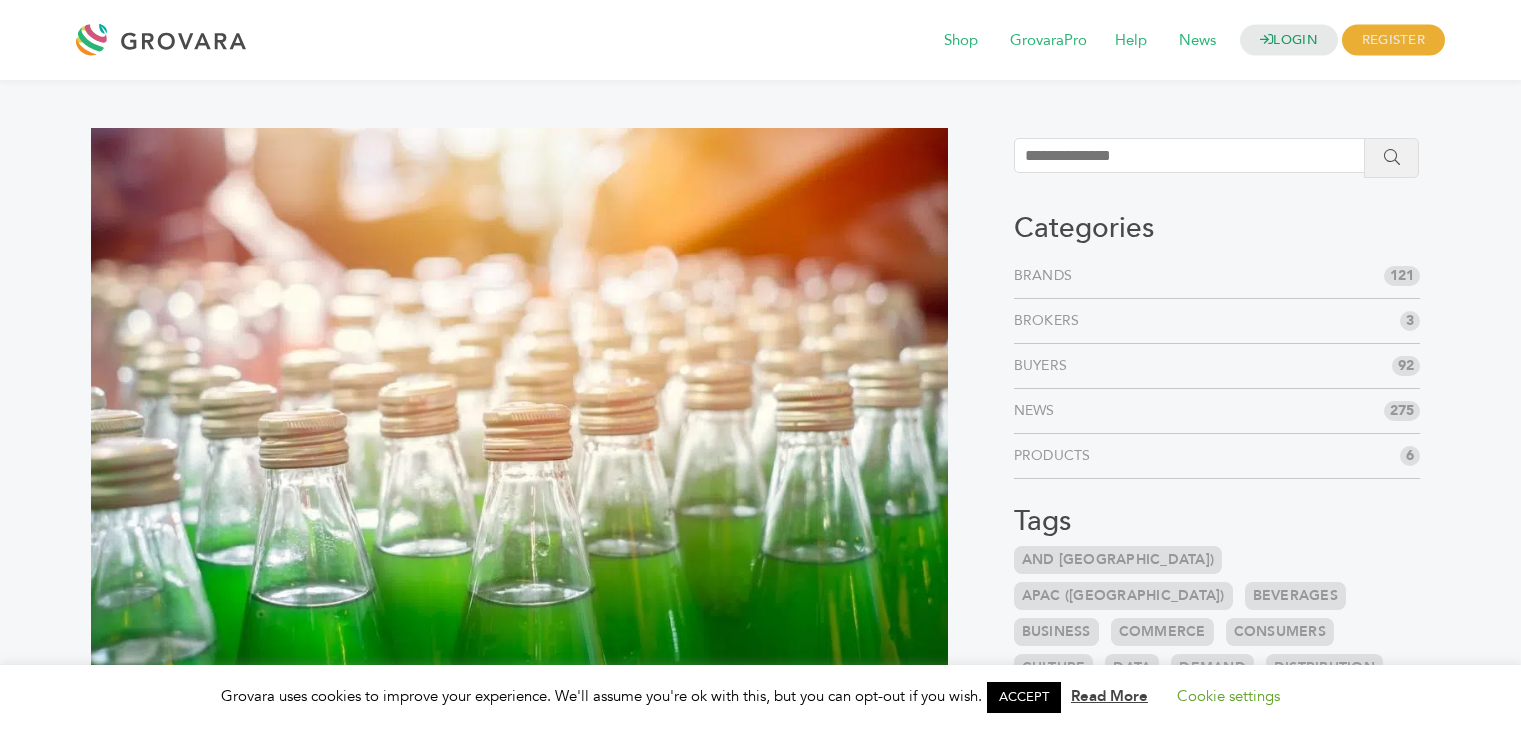 scroll, scrollTop: 0, scrollLeft: 0, axis: both 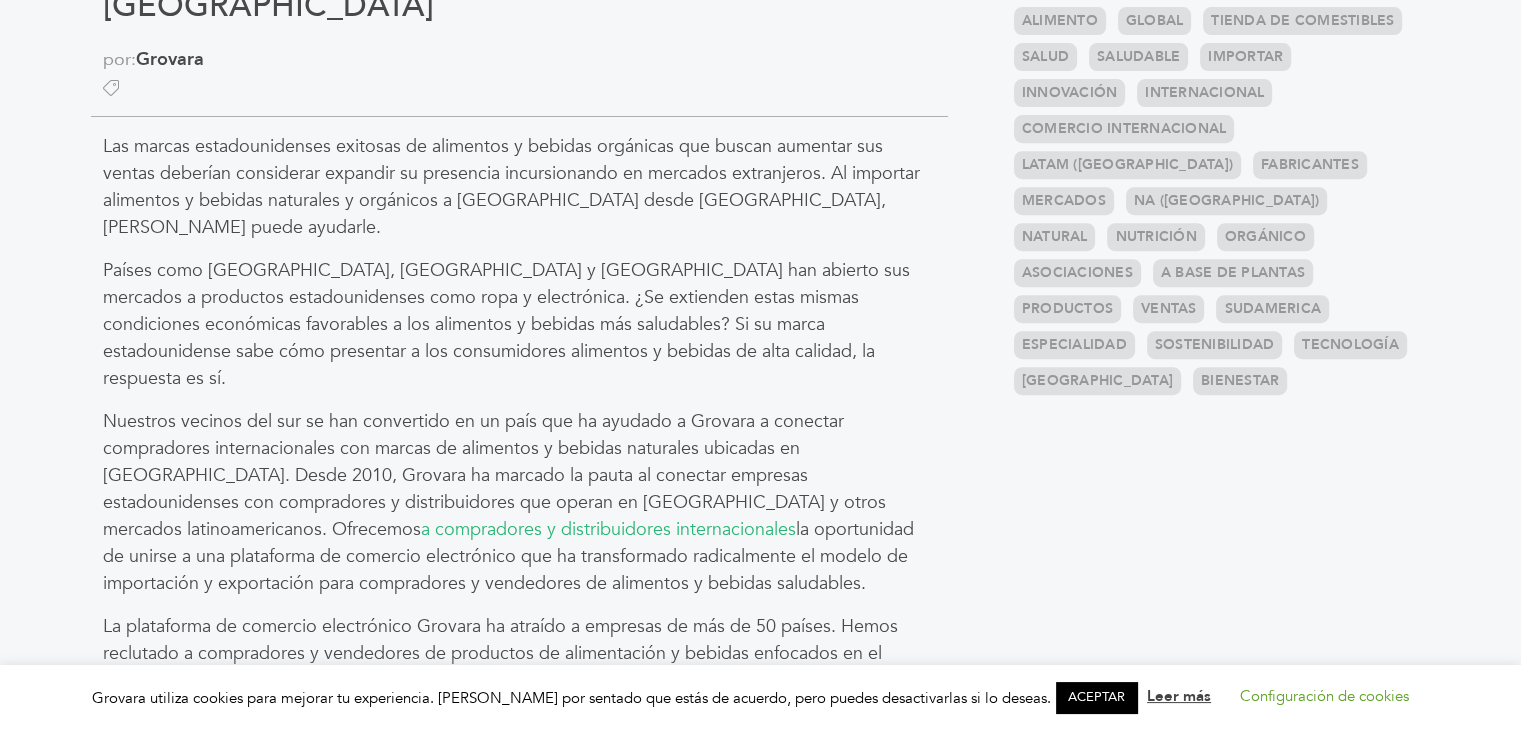 click on "Las marcas estadounidenses exitosas de alimentos y bebidas orgánicas que buscan aumentar sus ventas deberían considerar expandir su presencia incursionando en mercados extranjeros. Al importar alimentos y bebidas naturales y orgánicos a México desde EE. UU., Grovara puede ayudarle." at bounding box center (511, 187) 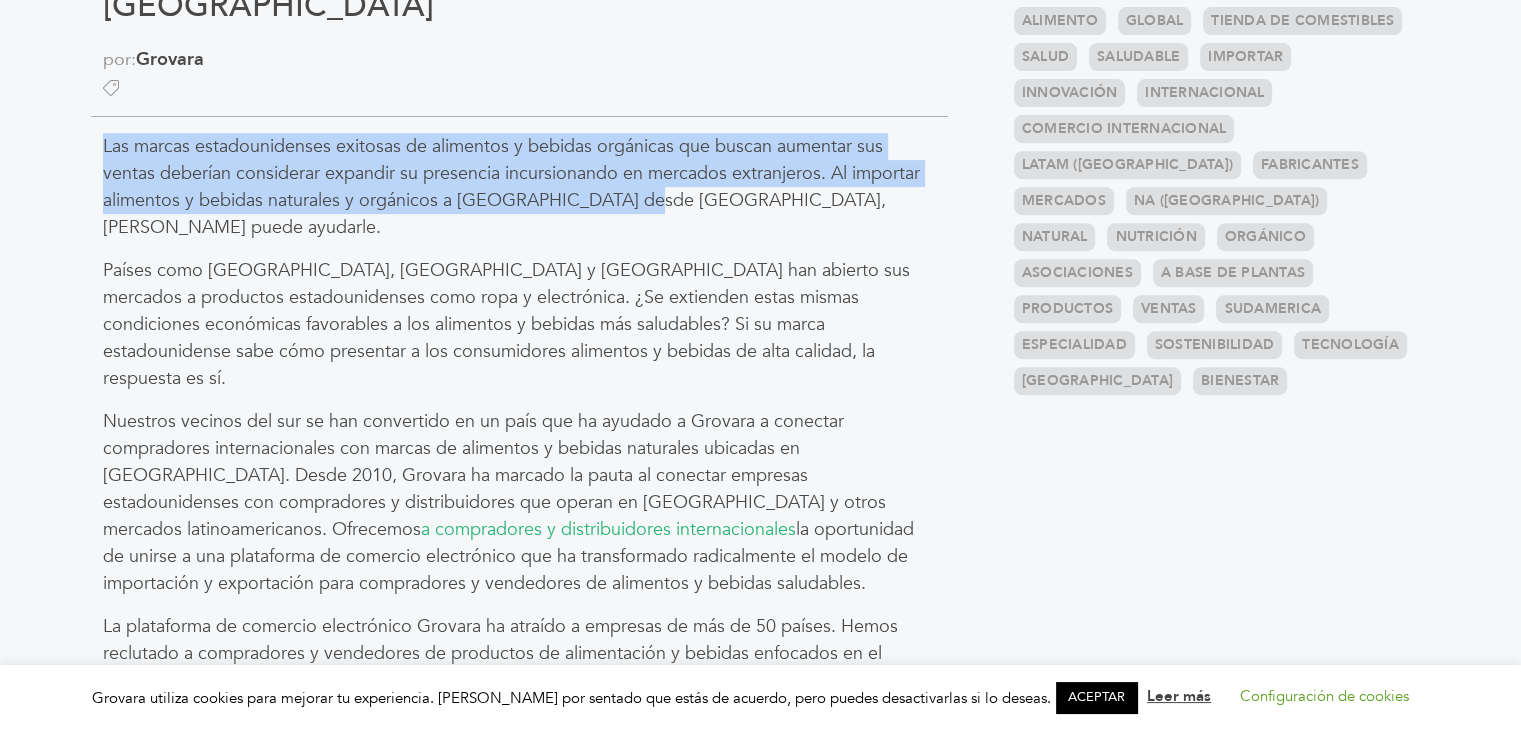 drag, startPoint x: 103, startPoint y: 97, endPoint x: 641, endPoint y: 161, distance: 541.79333 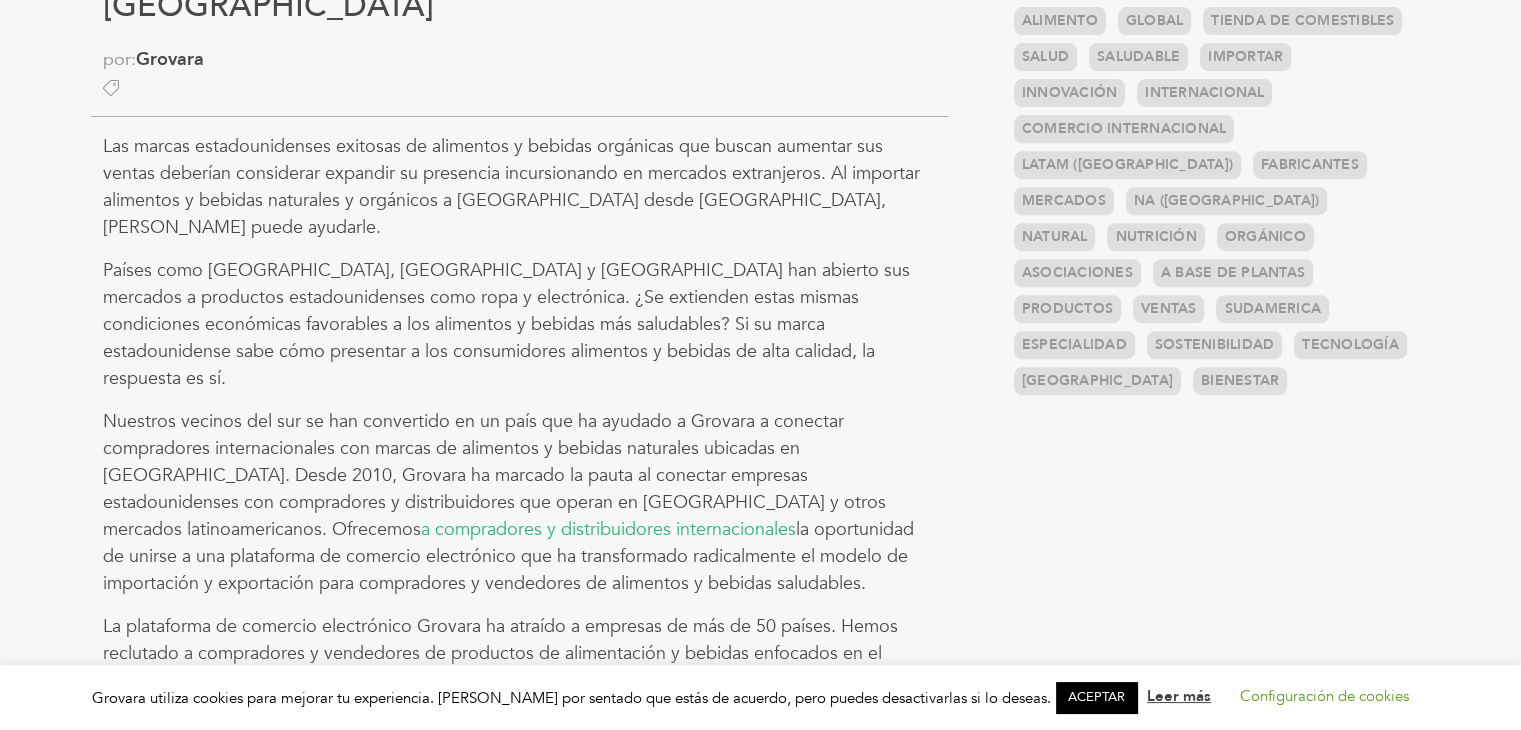 click on "Nuestros vecinos del sur se han convertido en un país que ha ayudado a Grovara a conectar compradores internacionales con marcas de alimentos y bebidas naturales ubicadas en Estados Unidos. Desde 2010, Grovara ha marcado la pauta al conectar empresas estadounidenses con compradores y distribuidores que operan en México y otros mercados latinoamericanos. Ofrecemos  a compradores y distribuidores internacionales  la oportunidad de unirse a una plataforma de comercio electrónico que ha transformado radicalmente el modelo de importación y exportación para compradores y vendedores de alimentos y bebidas saludables." at bounding box center (519, 502) 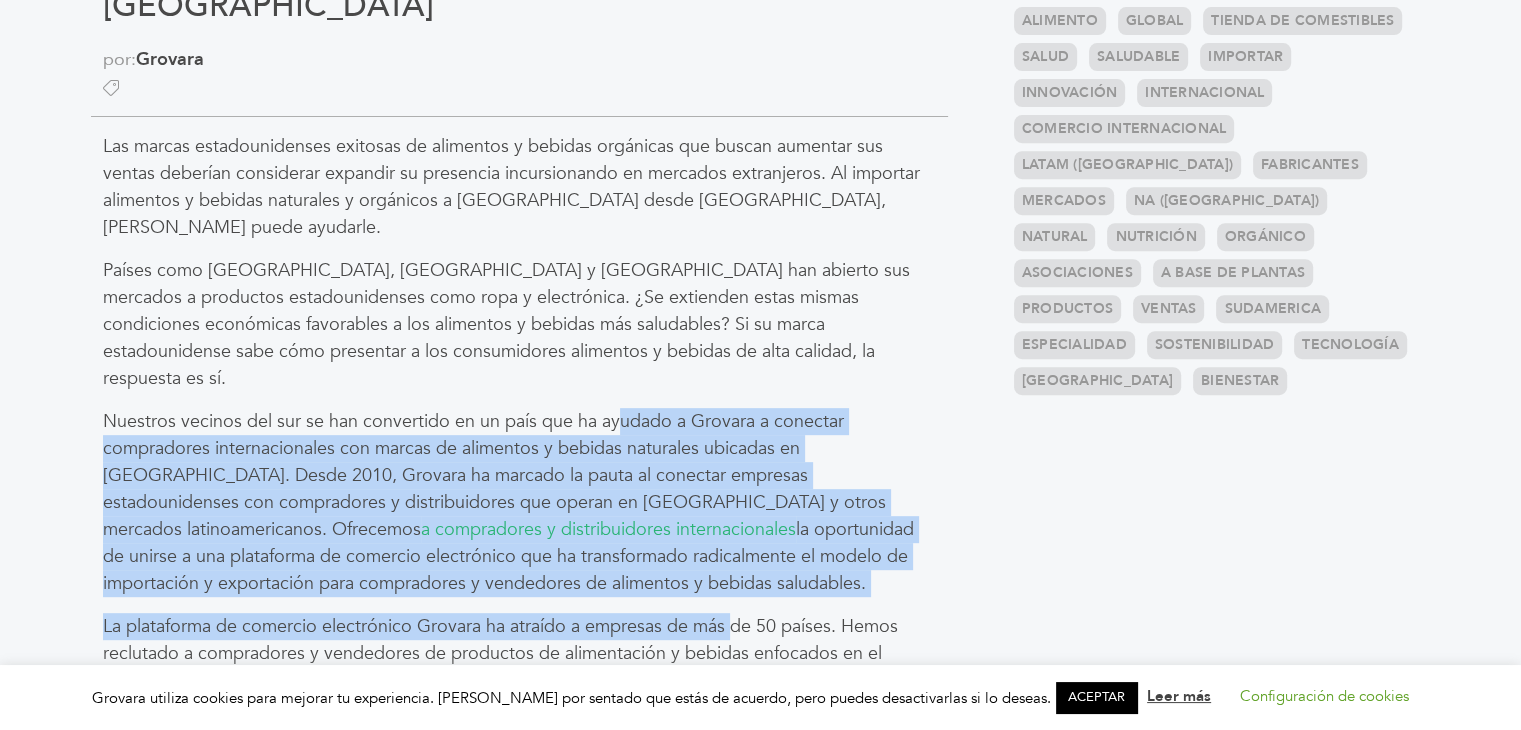 drag, startPoint x: 616, startPoint y: 339, endPoint x: 709, endPoint y: 536, distance: 217.84857 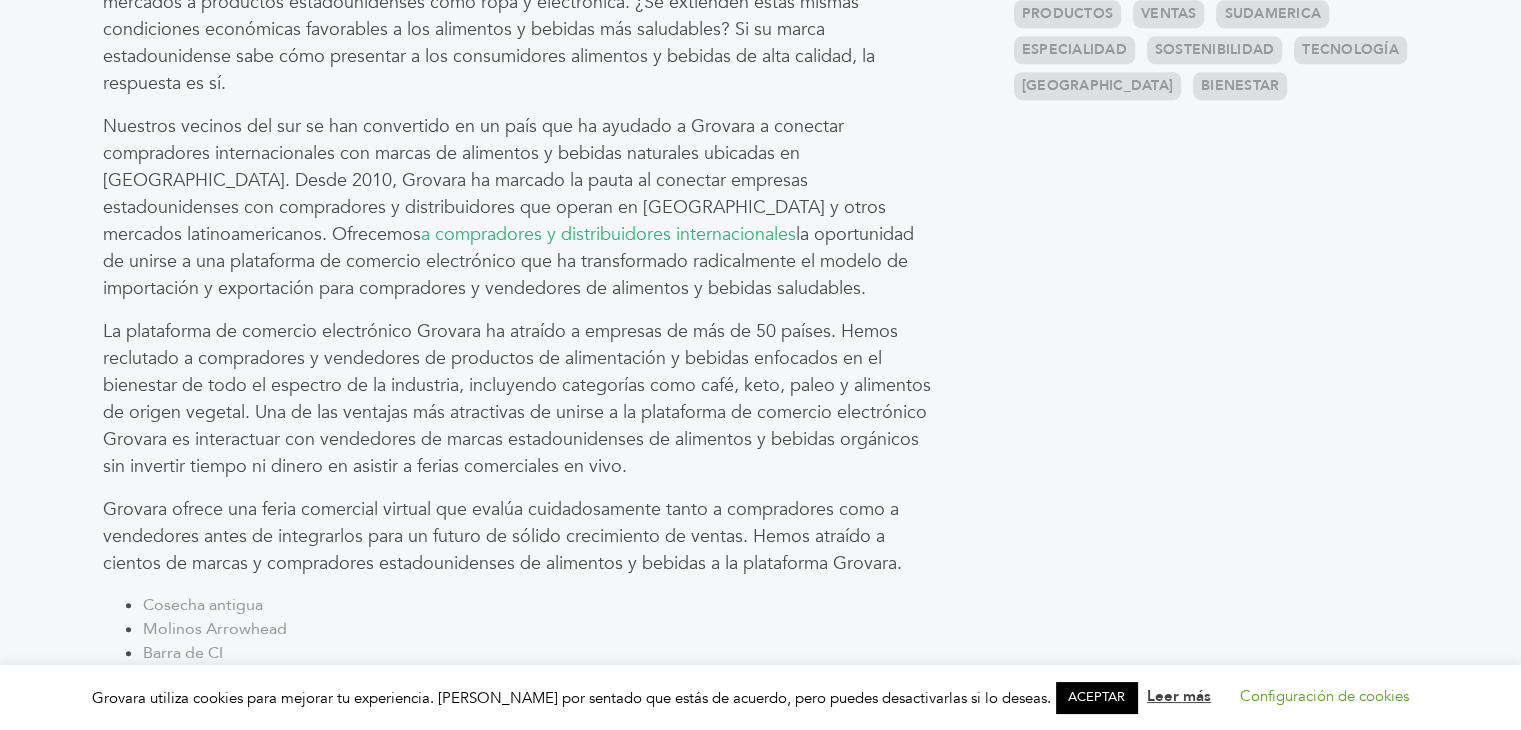 scroll, scrollTop: 1111, scrollLeft: 0, axis: vertical 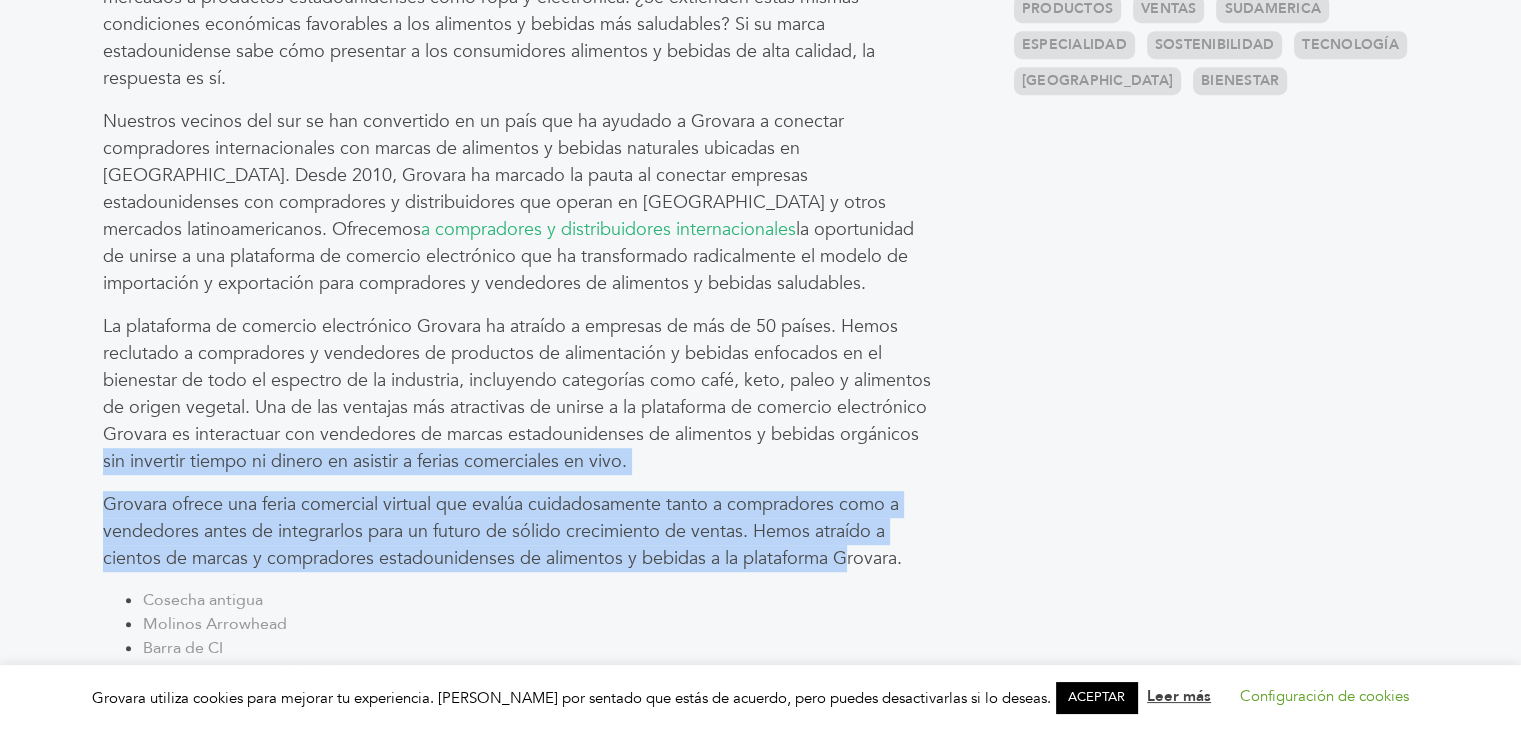drag, startPoint x: 841, startPoint y: 473, endPoint x: 20, endPoint y: 353, distance: 829.72345 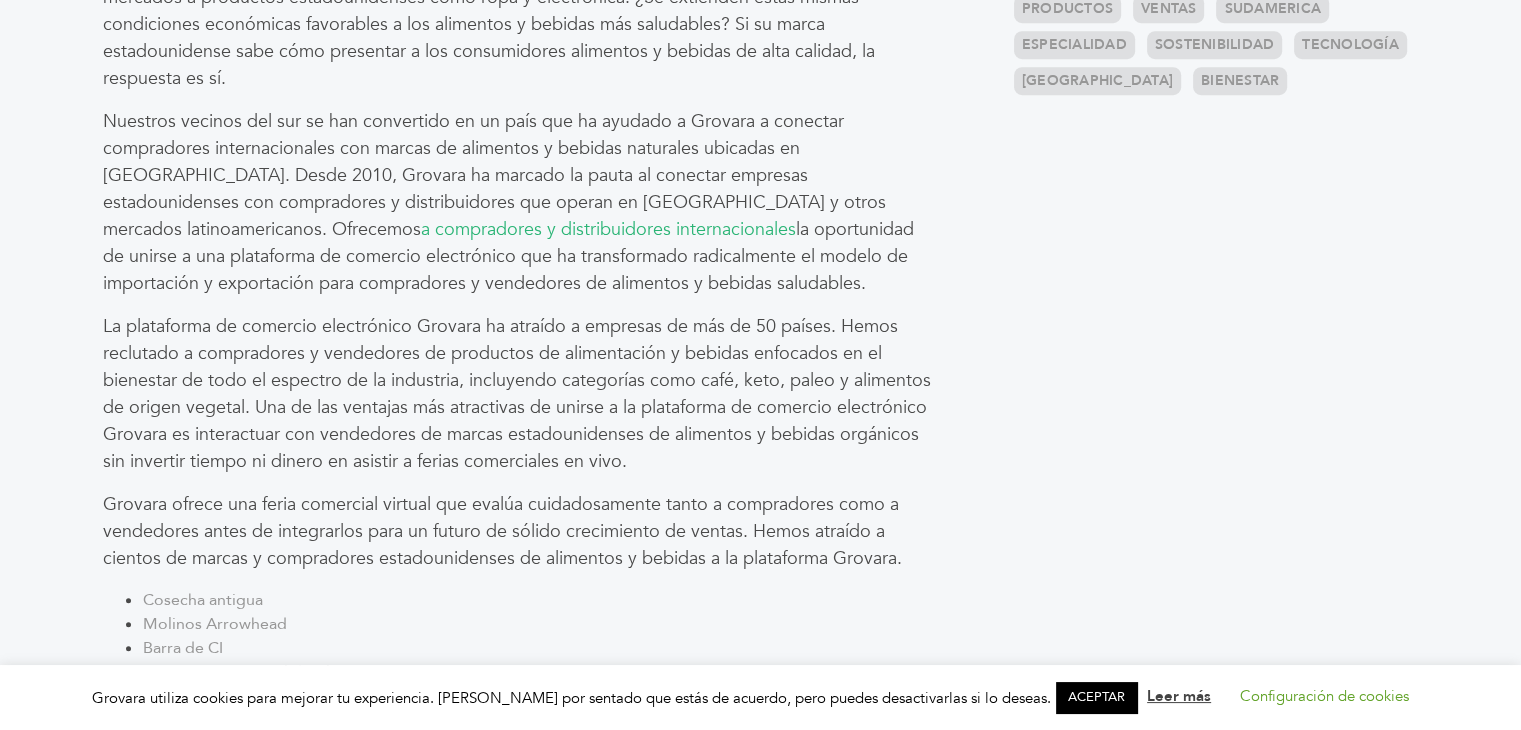 click on "La plataforma de comercio electrónico Grovara ha atraído a empresas de más de 50 países. Hemos reclutado a compradores y vendedores de productos de alimentación y bebidas enfocados en el bienestar de todo el espectro de la industria, incluyendo categorías como café, keto, paleo y alimentos de origen vegetal. Una de las ventajas más atractivas de unirse a la plataforma de comercio electrónico Grovara es interactuar con vendedores de marcas estadounidenses de alimentos y bebidas orgánicos sin invertir tiempo ni dinero en asistir a ferias comerciales en vivo." at bounding box center (517, 394) 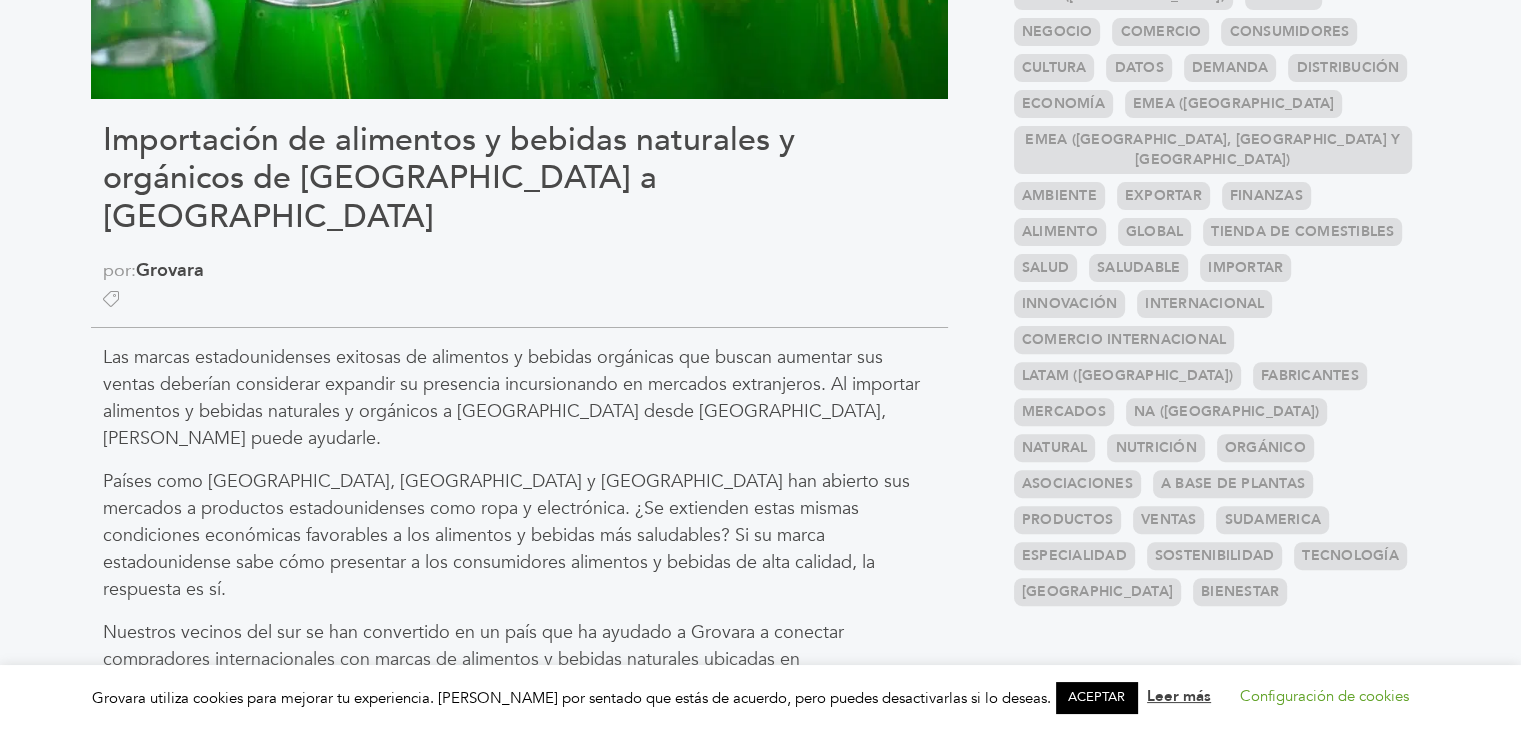 scroll, scrollTop: 611, scrollLeft: 0, axis: vertical 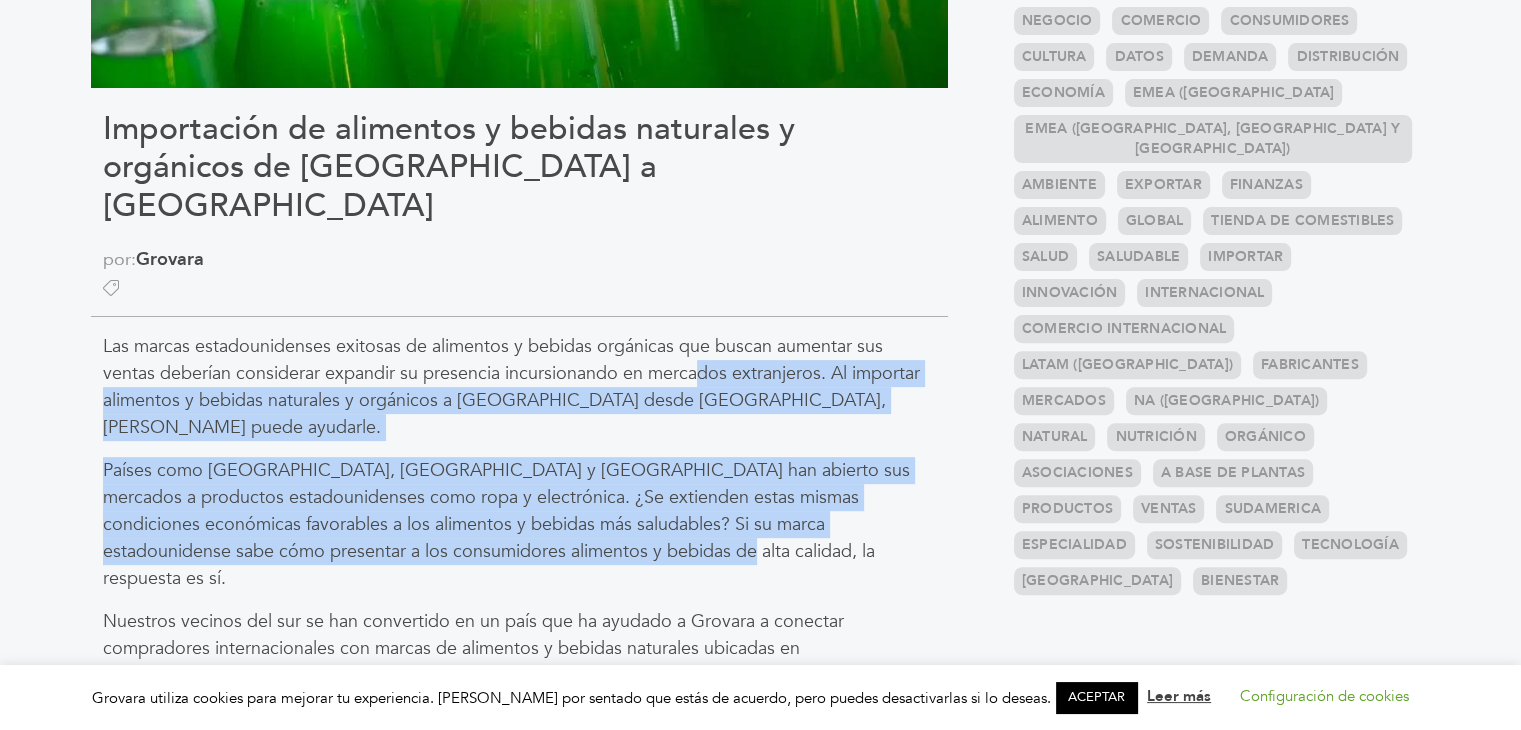 drag, startPoint x: 696, startPoint y: 323, endPoint x: 583, endPoint y: 469, distance: 184.62123 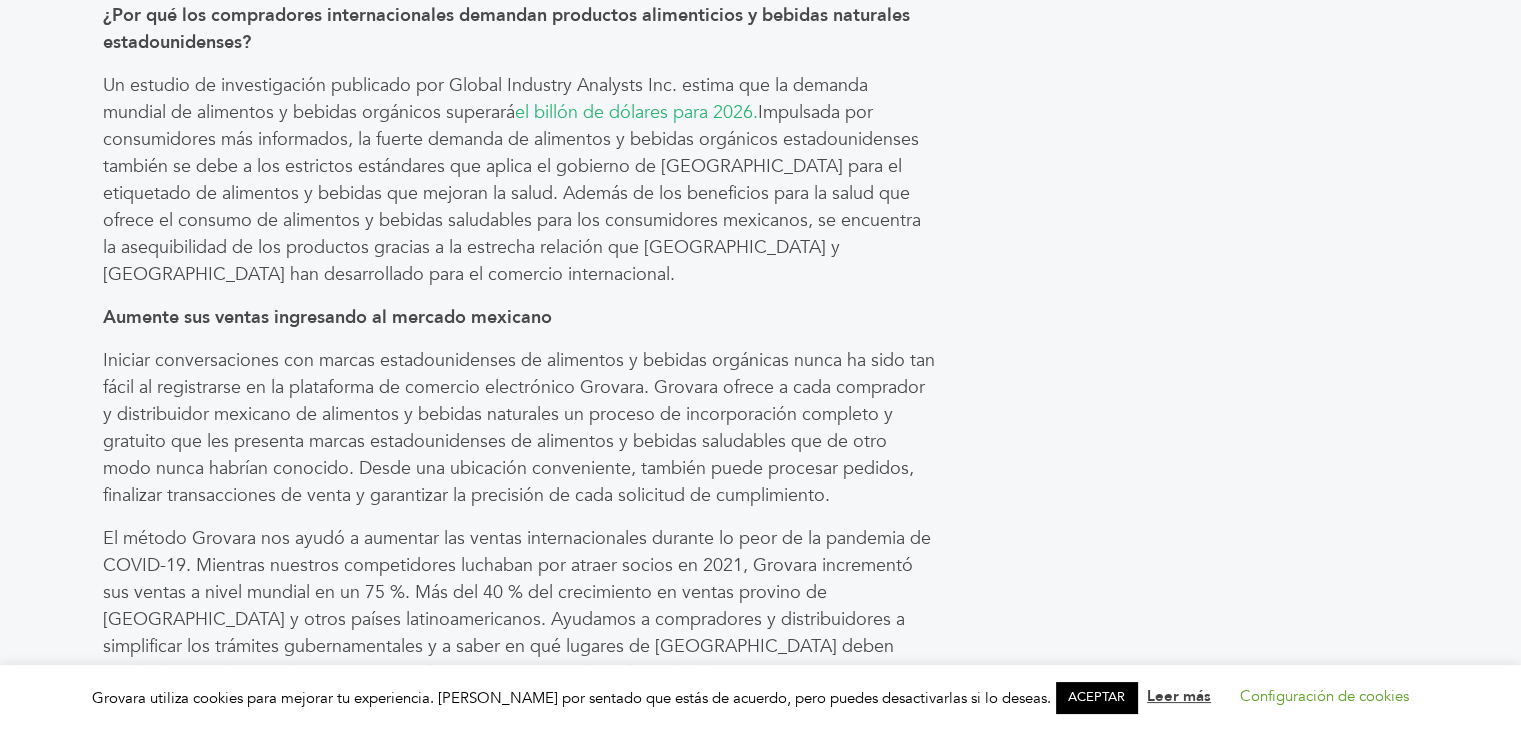 scroll, scrollTop: 1911, scrollLeft: 0, axis: vertical 